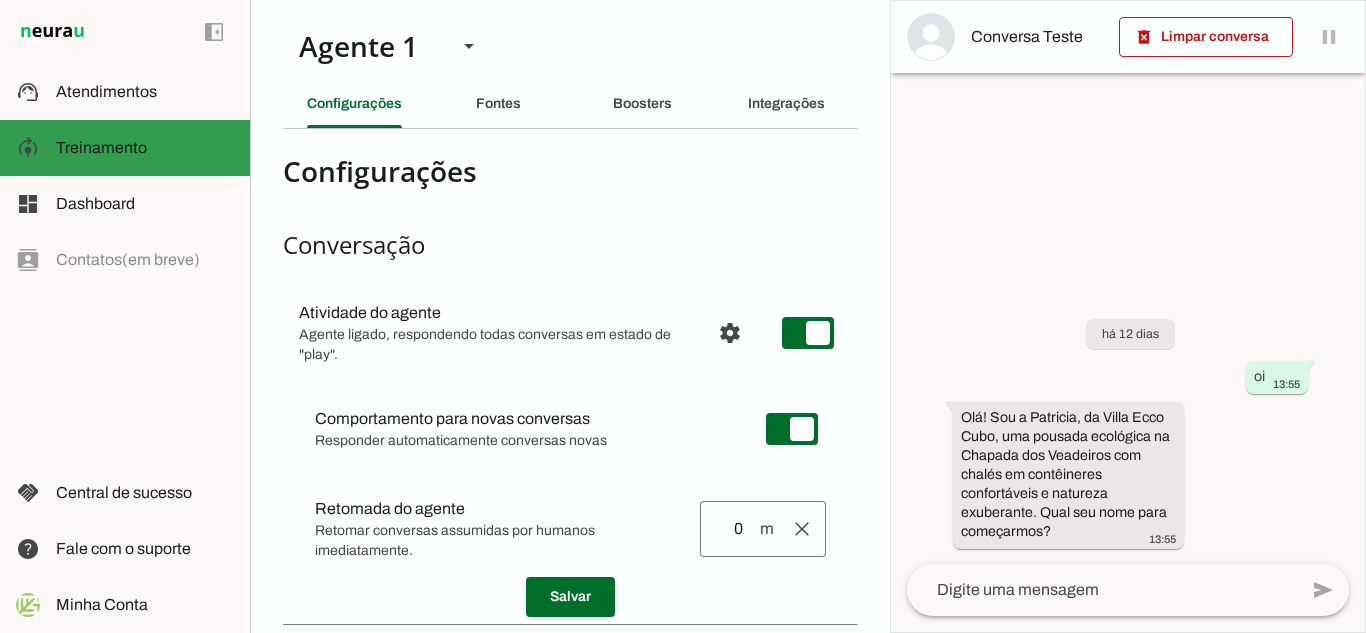 scroll, scrollTop: 0, scrollLeft: 0, axis: both 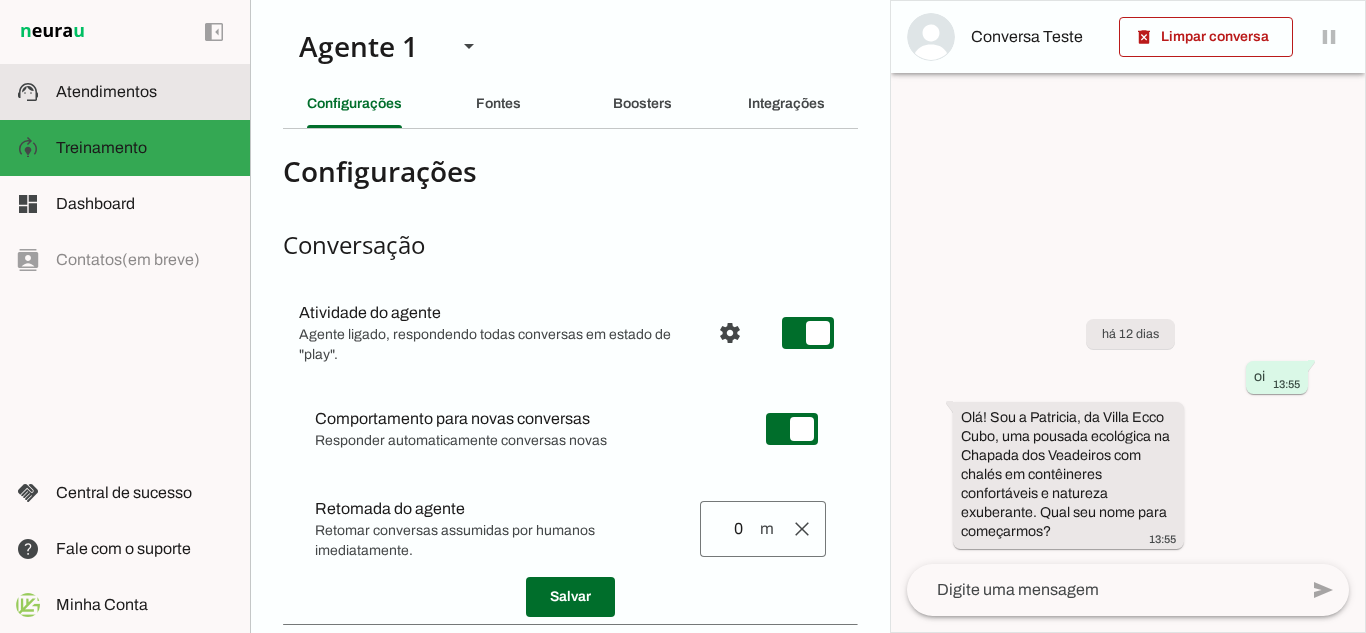 click on "Atendimentos" 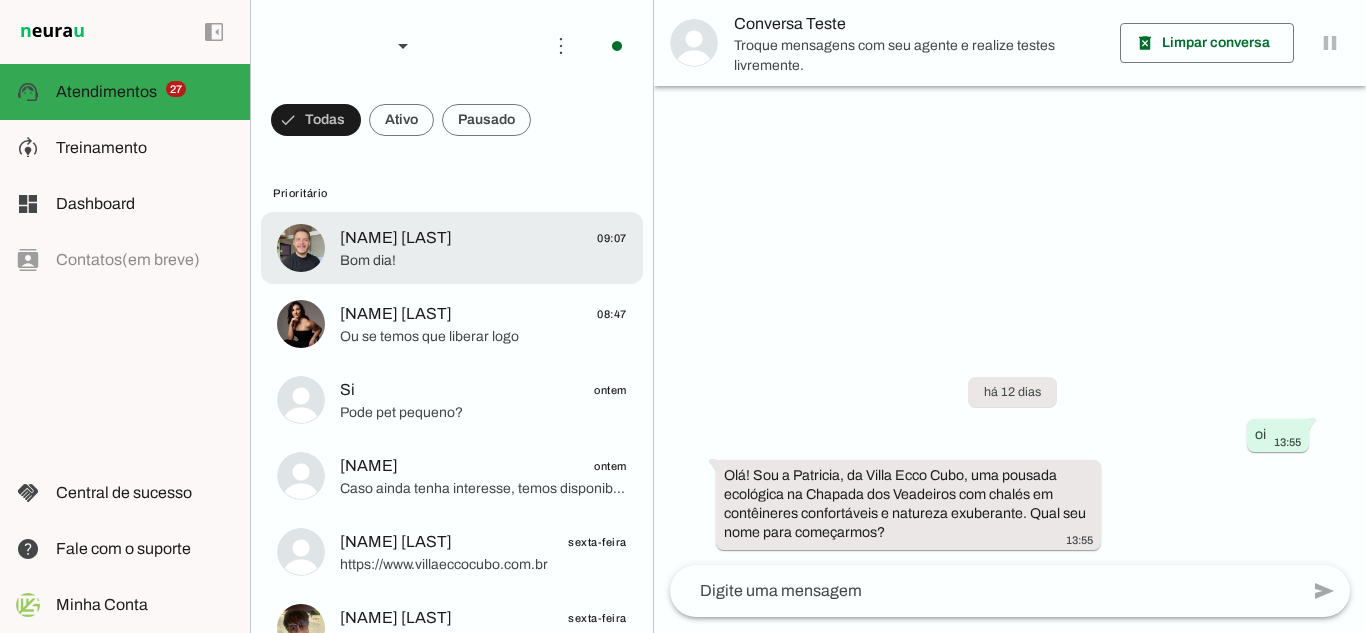 click on "Bom dia!" 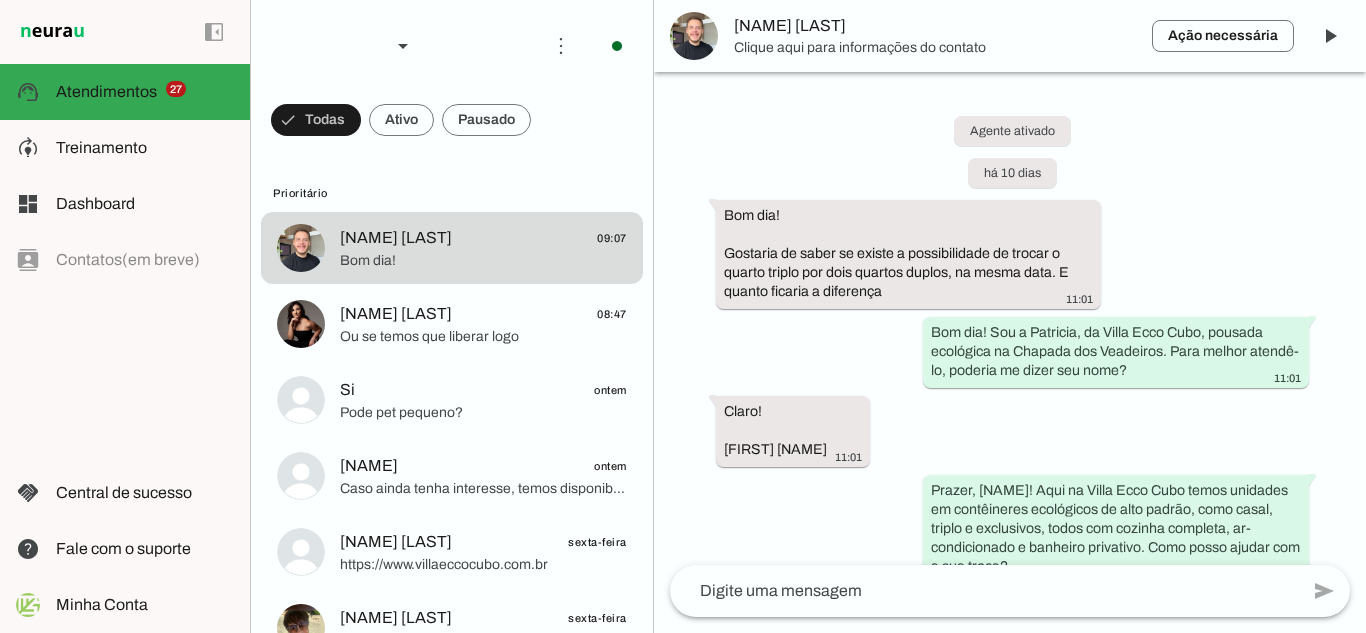 scroll, scrollTop: 3810, scrollLeft: 0, axis: vertical 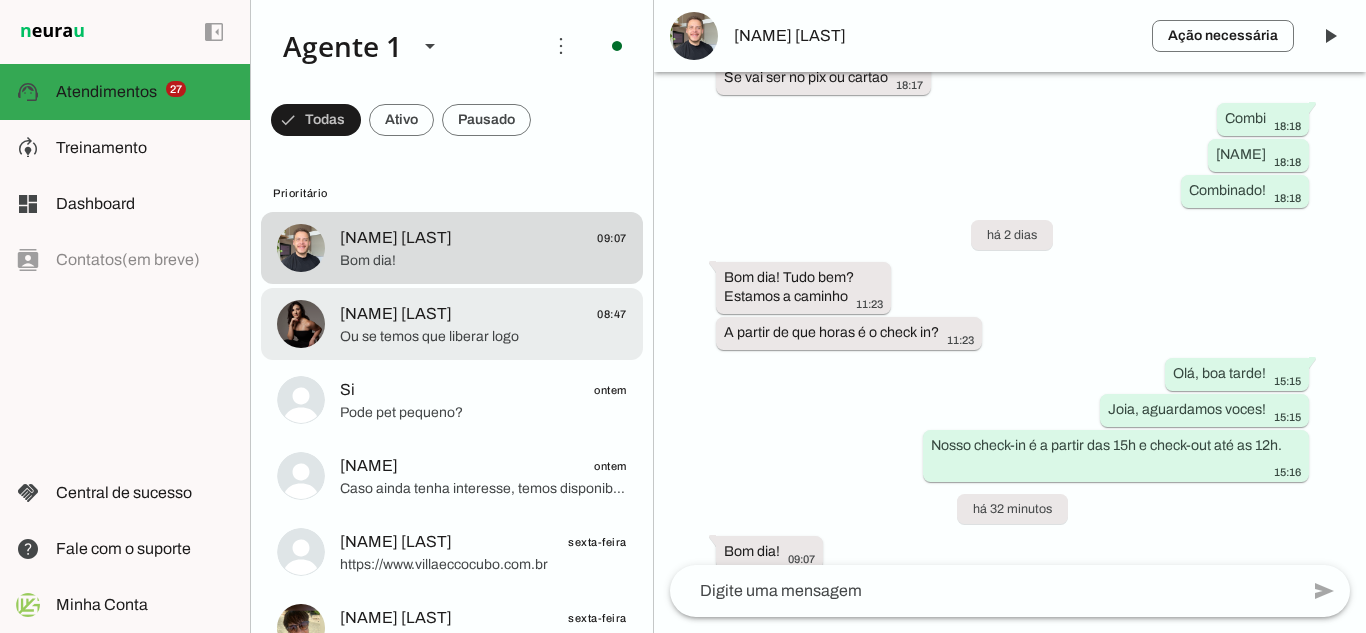 click on "[NAME] [LAST]" 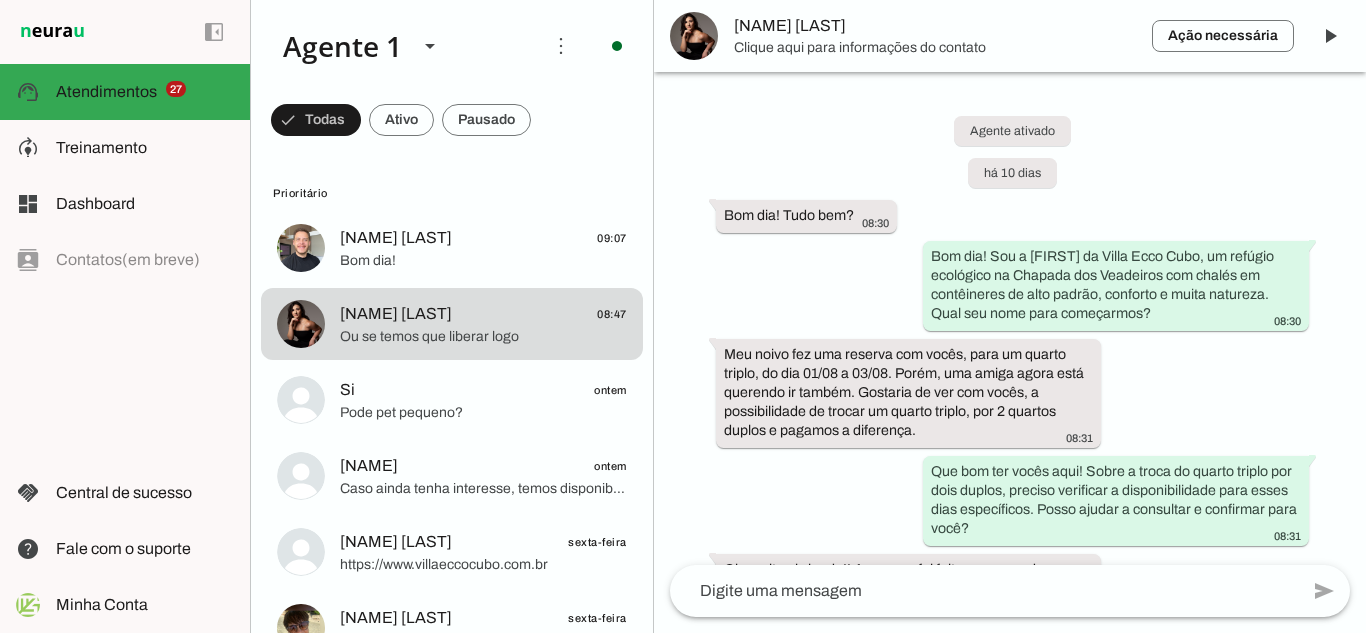 scroll, scrollTop: 2375, scrollLeft: 0, axis: vertical 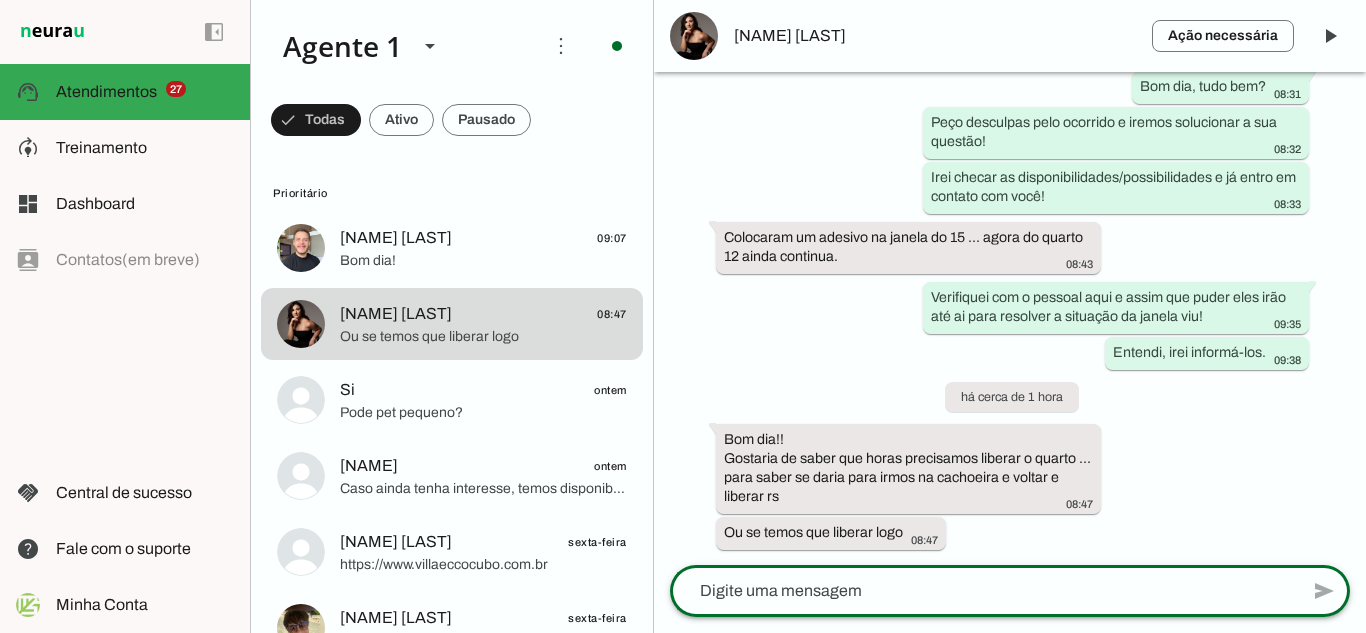 click 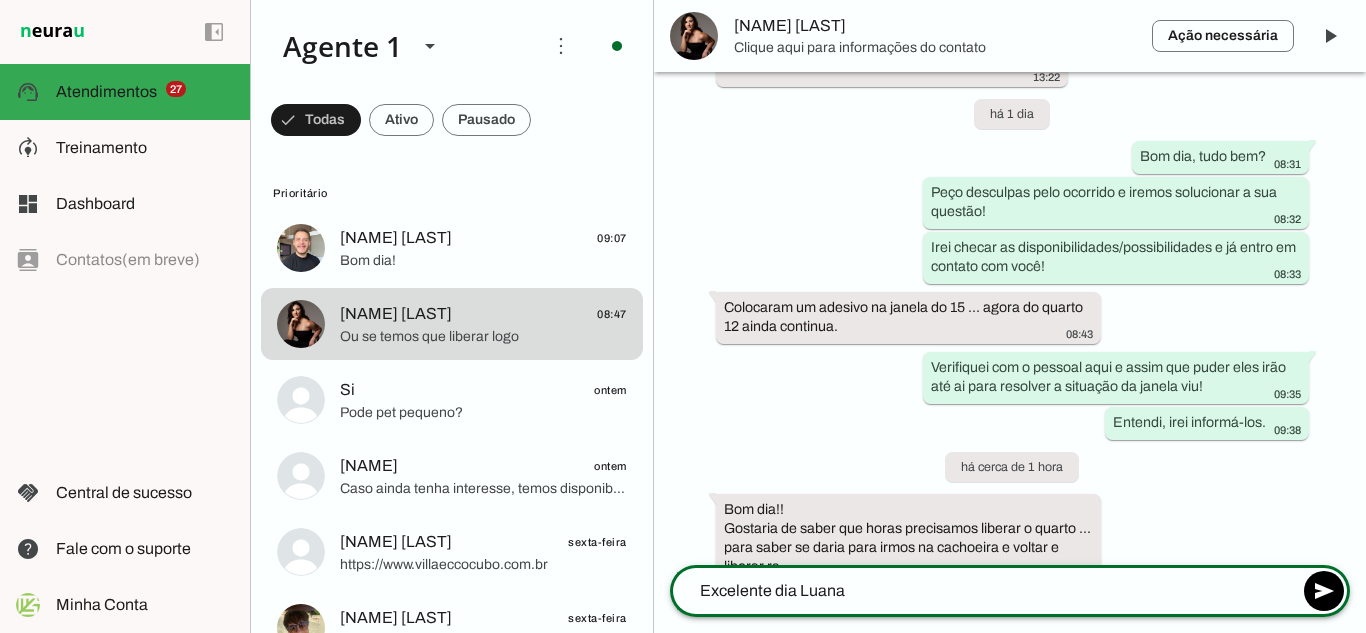 scroll, scrollTop: 2375, scrollLeft: 0, axis: vertical 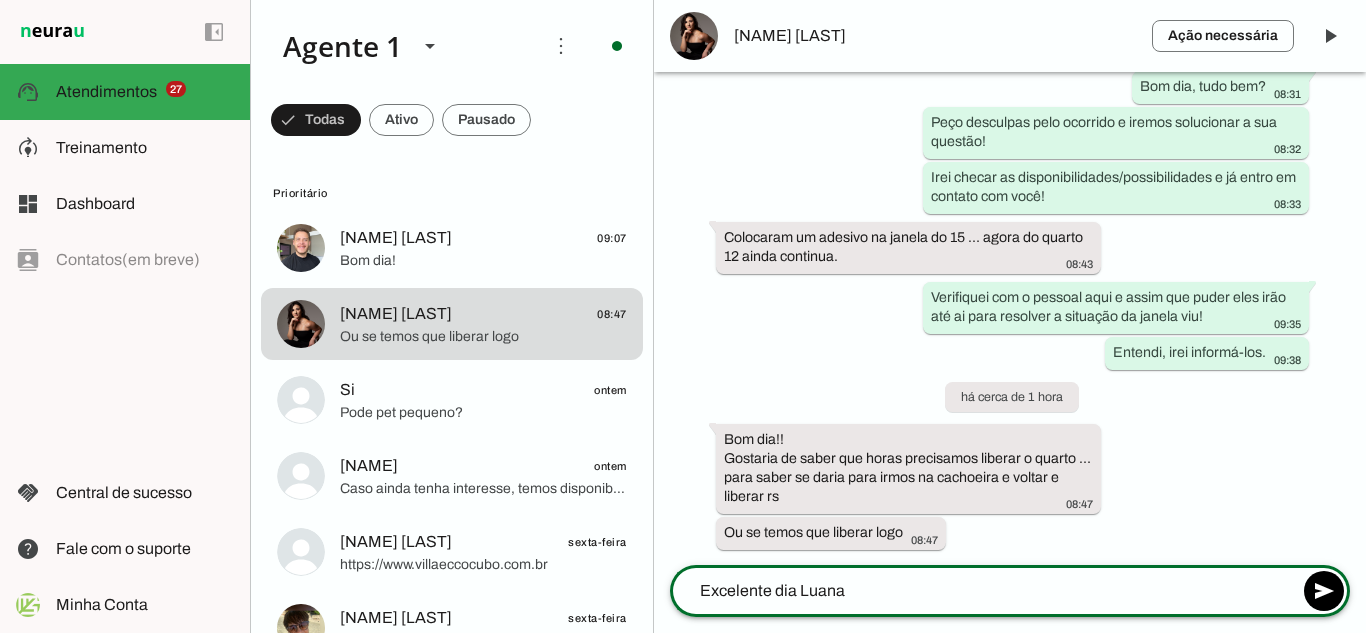 type on "Excelente dia Luana" 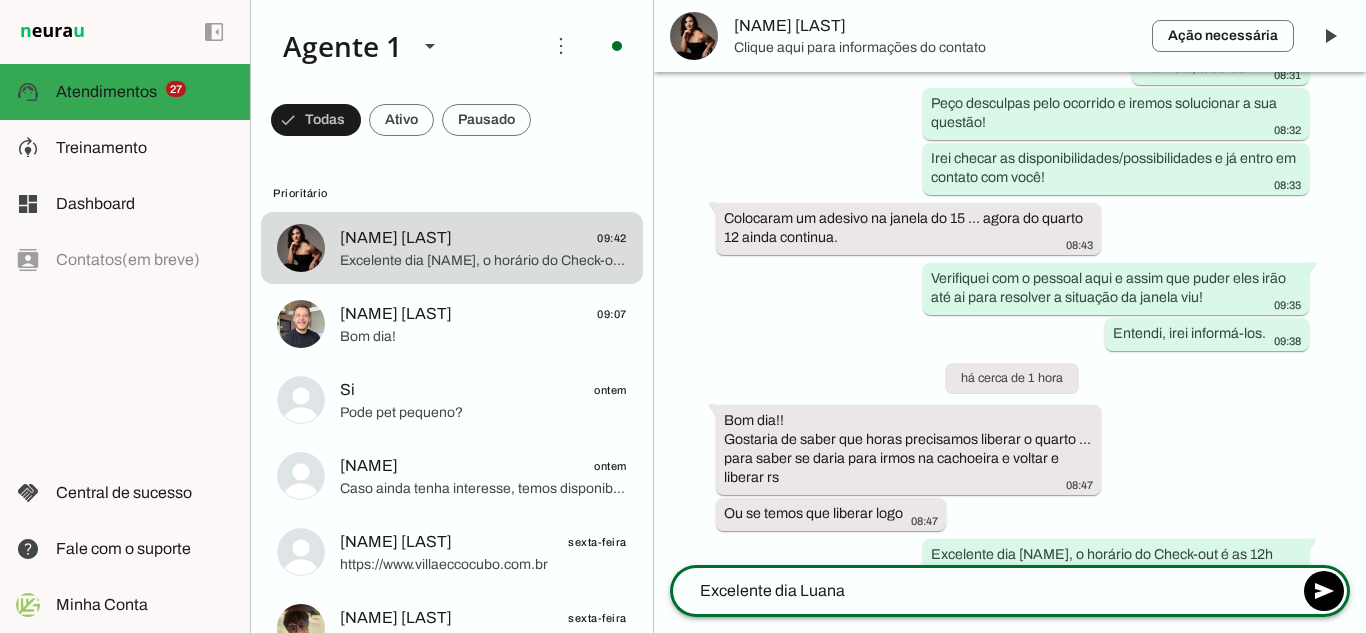 scroll, scrollTop: 0, scrollLeft: 0, axis: both 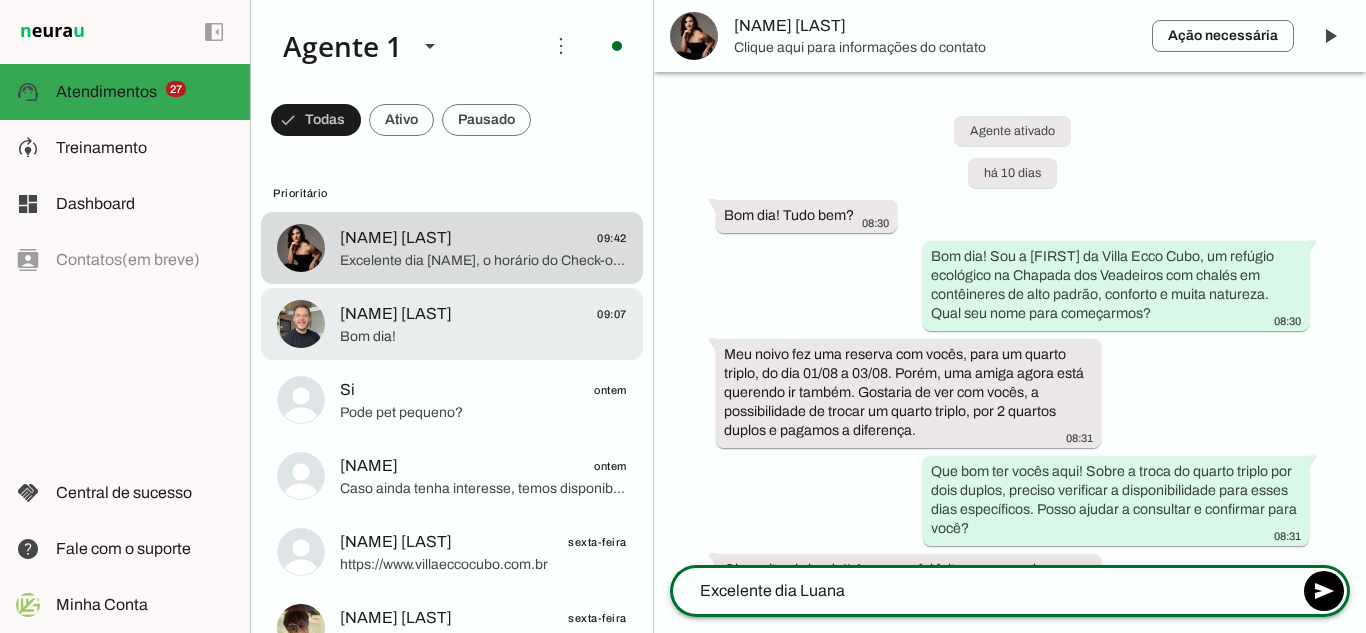 click on "Bom dia!" 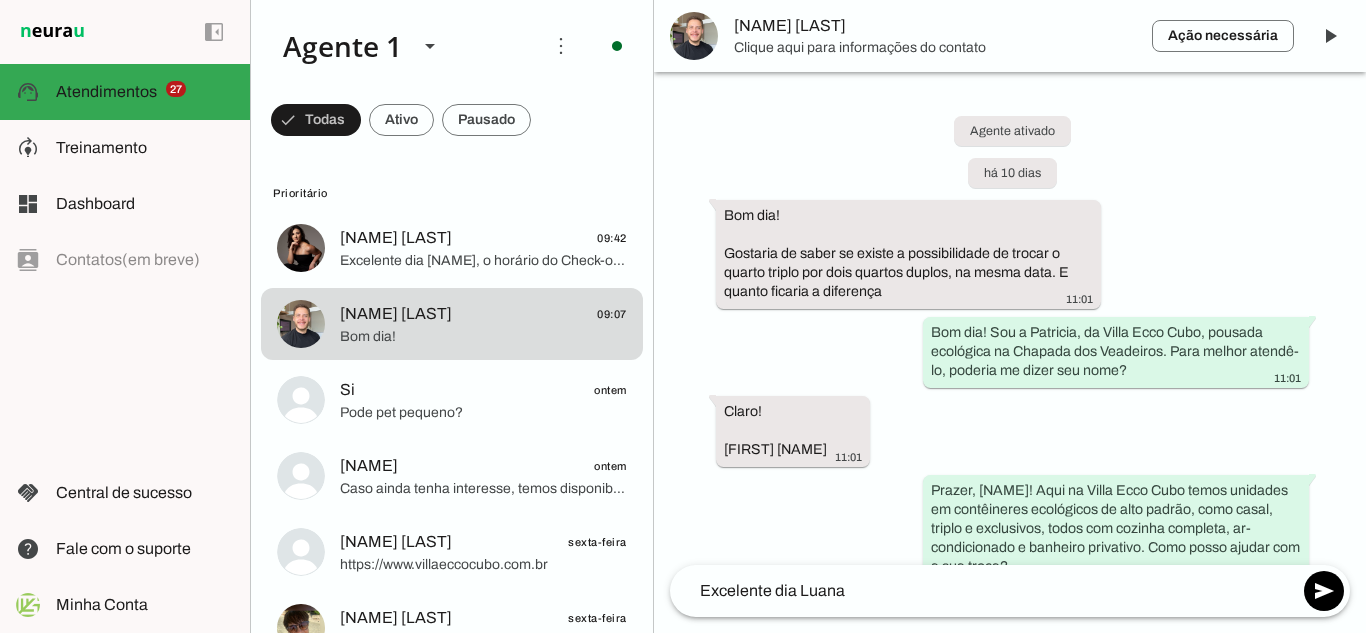 scroll, scrollTop: 3810, scrollLeft: 0, axis: vertical 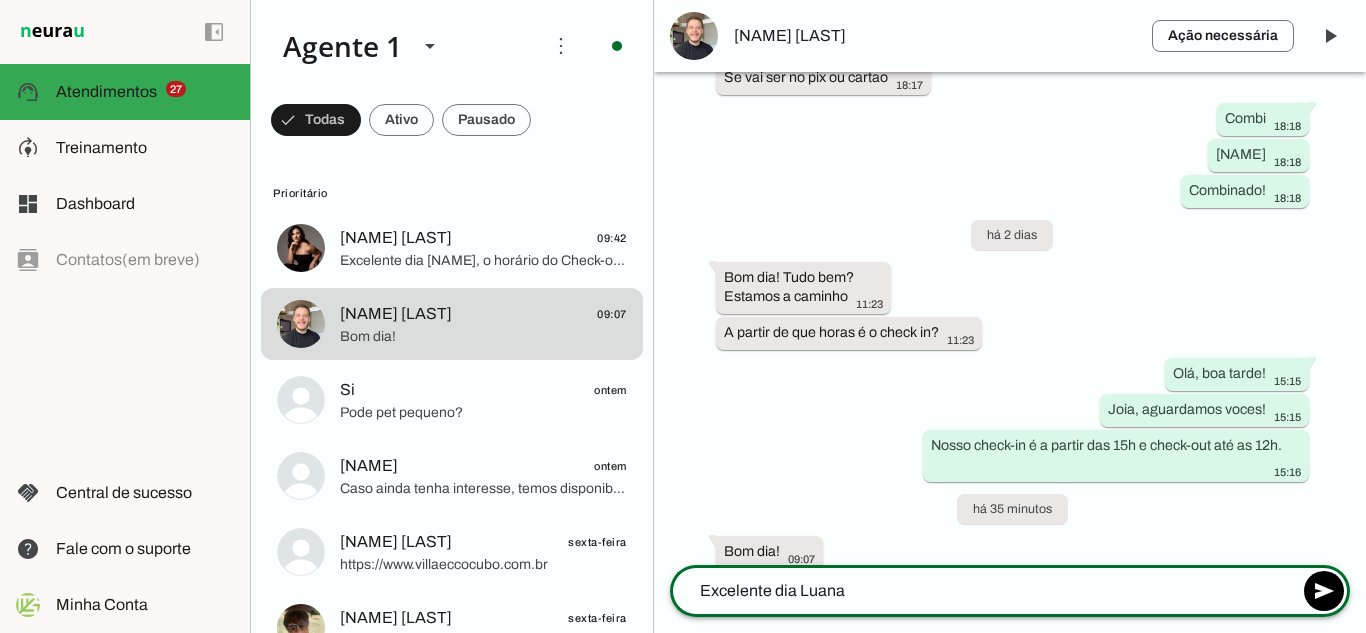 drag, startPoint x: 858, startPoint y: 599, endPoint x: 652, endPoint y: 587, distance: 206.34921 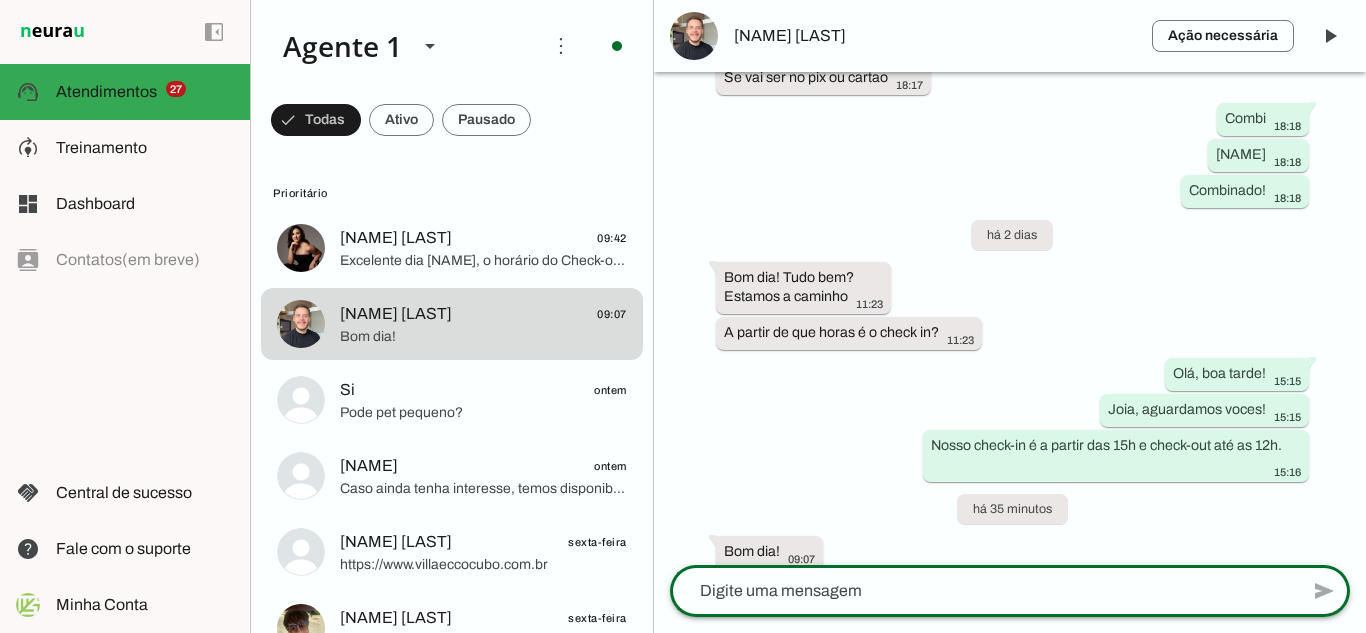 click 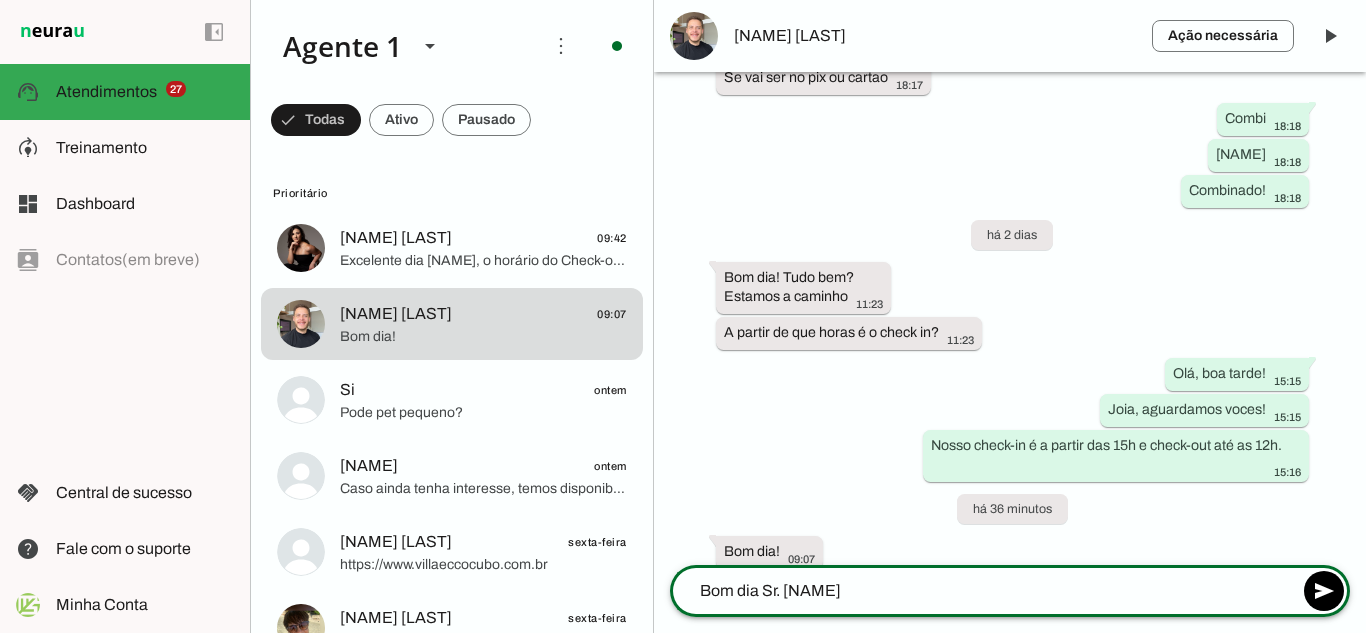 type on "Bom dia Sr. [NAME]" 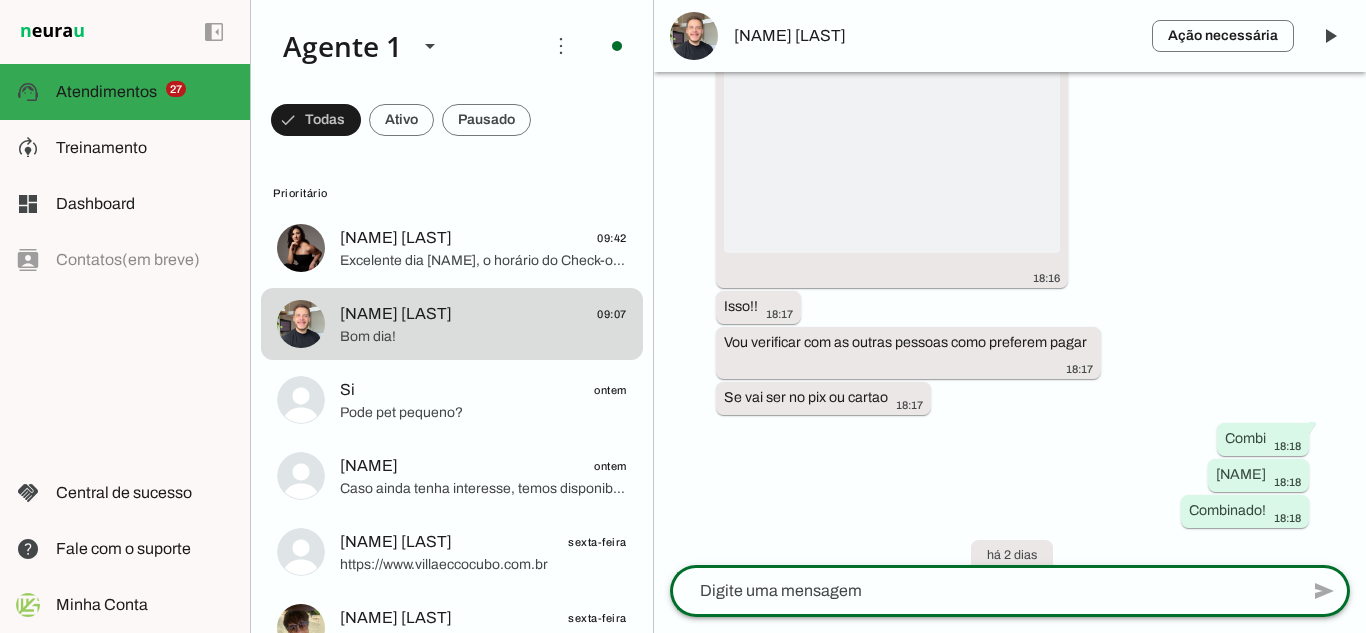 scroll, scrollTop: 3851, scrollLeft: 0, axis: vertical 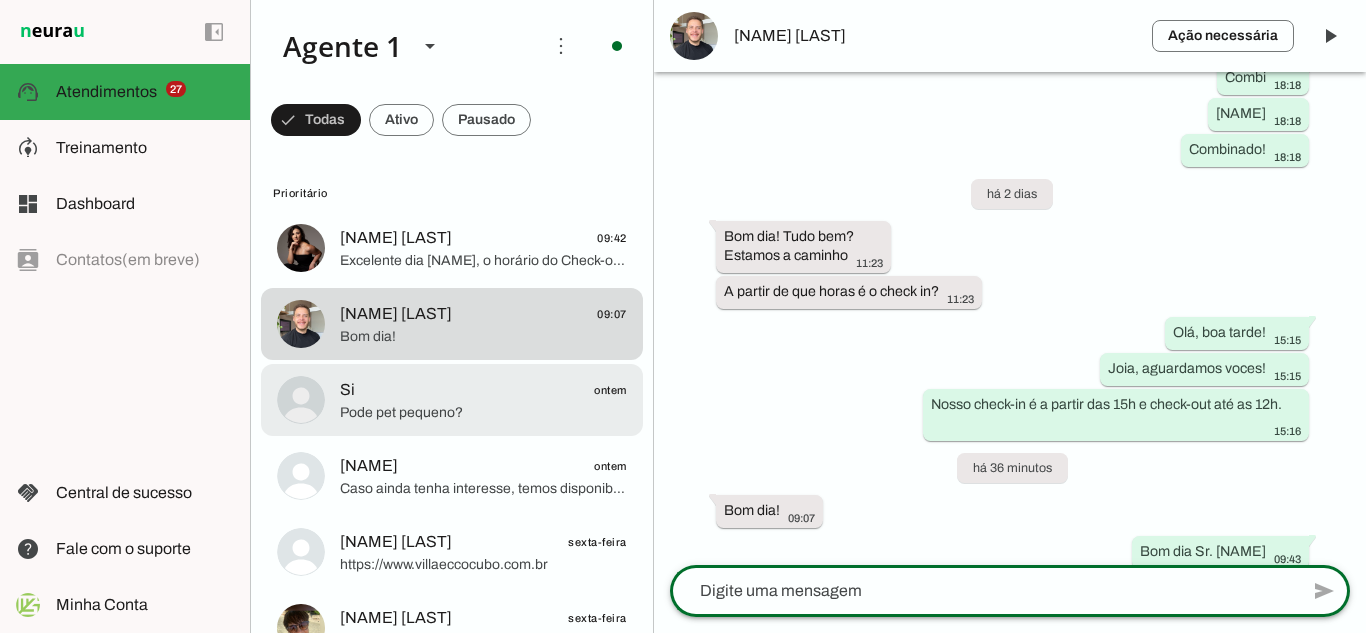 type 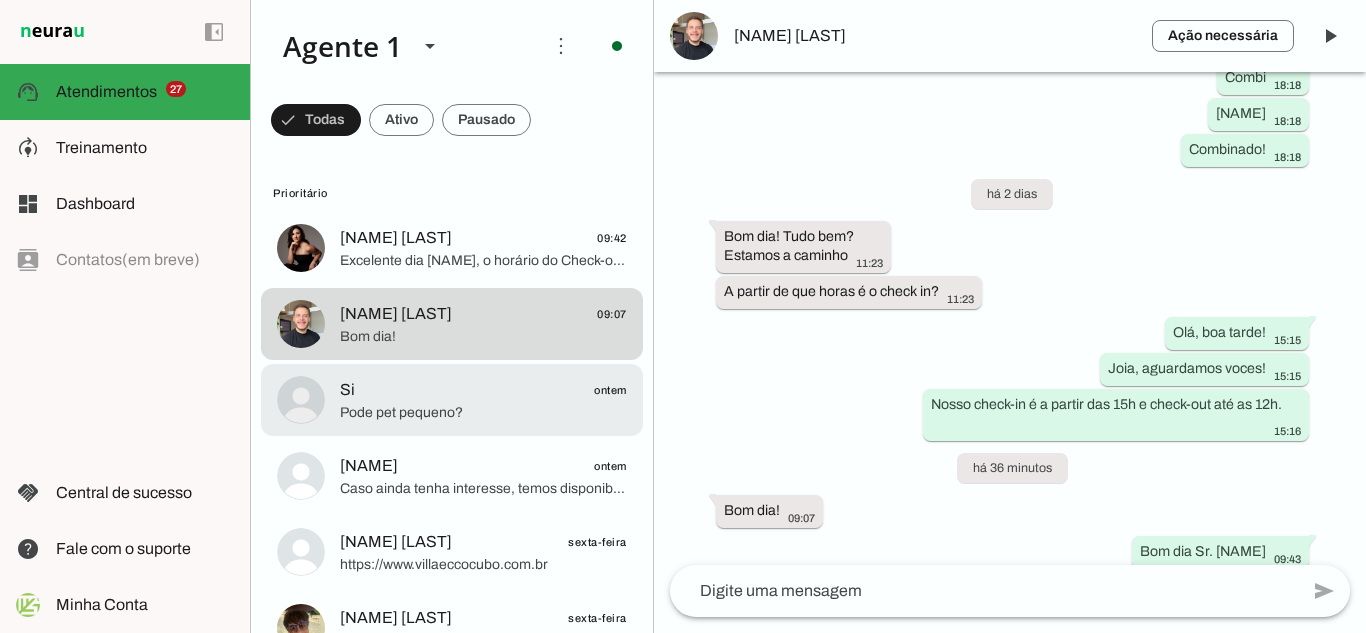 click on "Pode pet pequeno?" 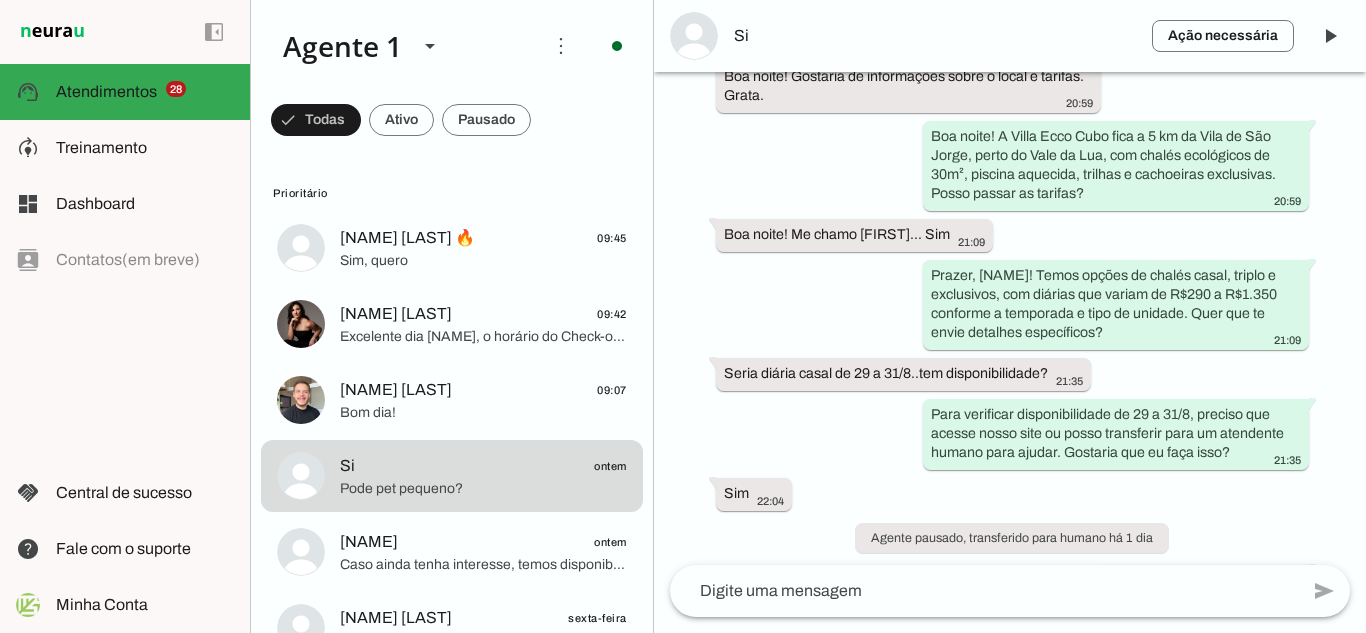 scroll, scrollTop: 500, scrollLeft: 0, axis: vertical 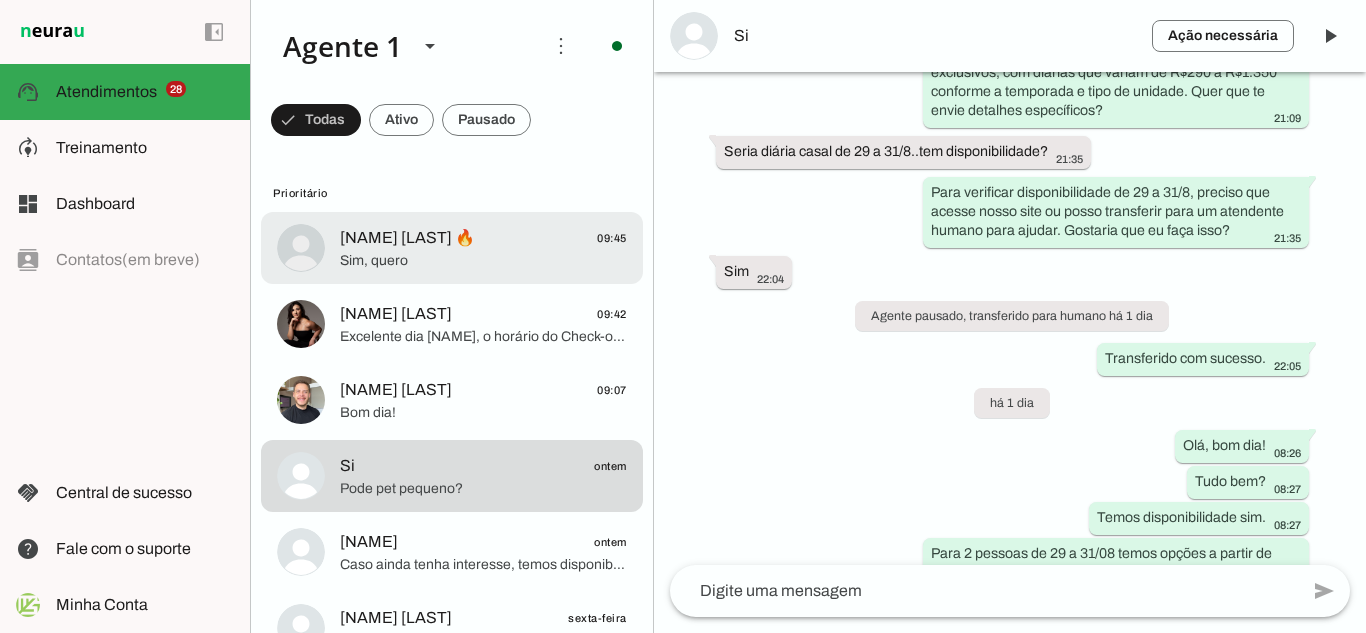 click on "Sim, quero" 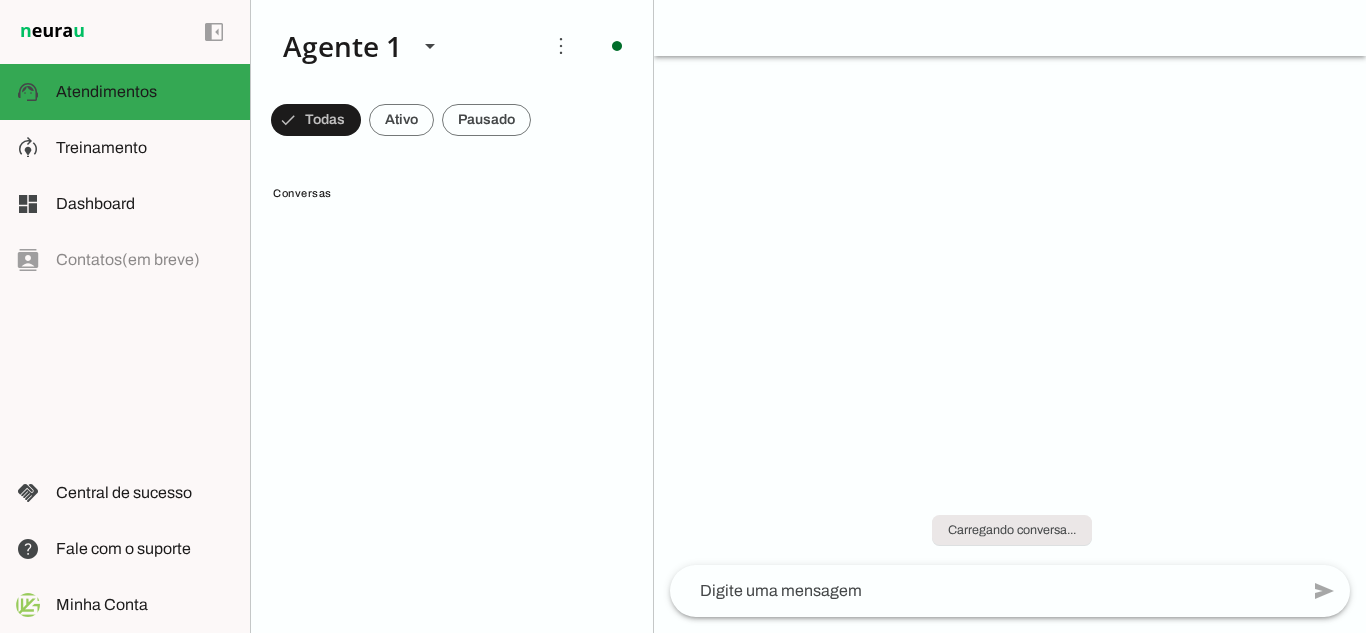scroll, scrollTop: 0, scrollLeft: 0, axis: both 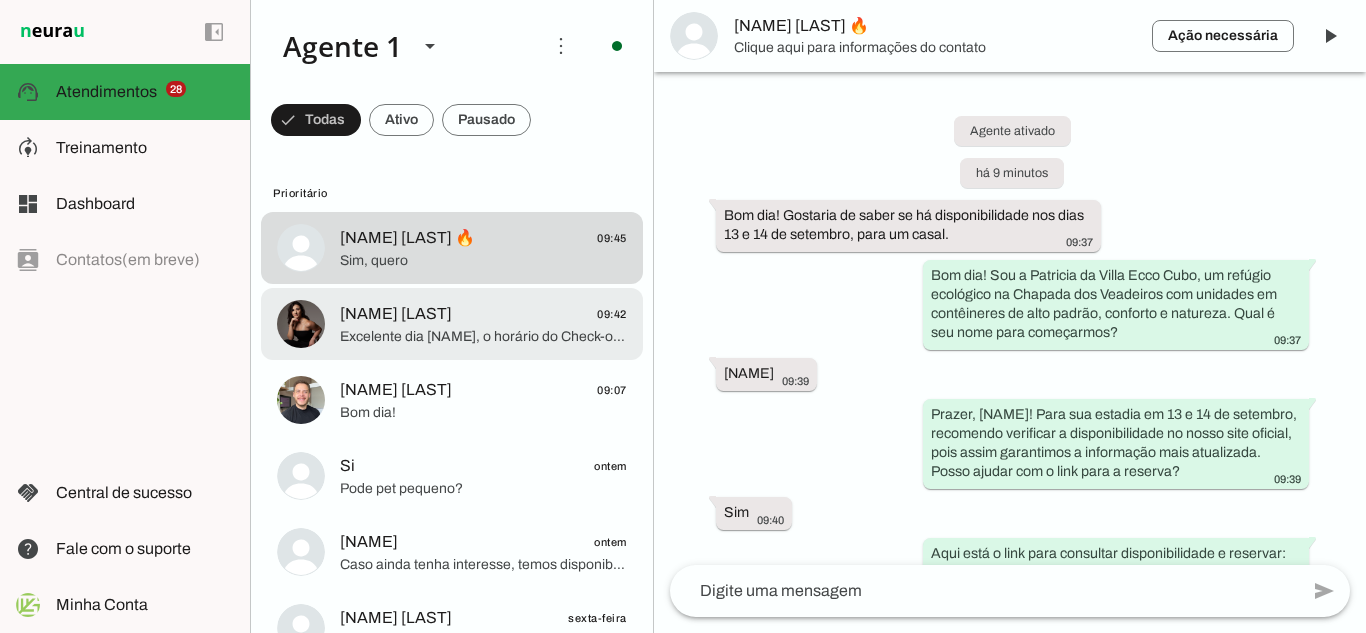 click on "Excelente dia [NAME], o horário do Check-out é as 12h mas caso queriam ficar mais um pouco não tem problema algum" 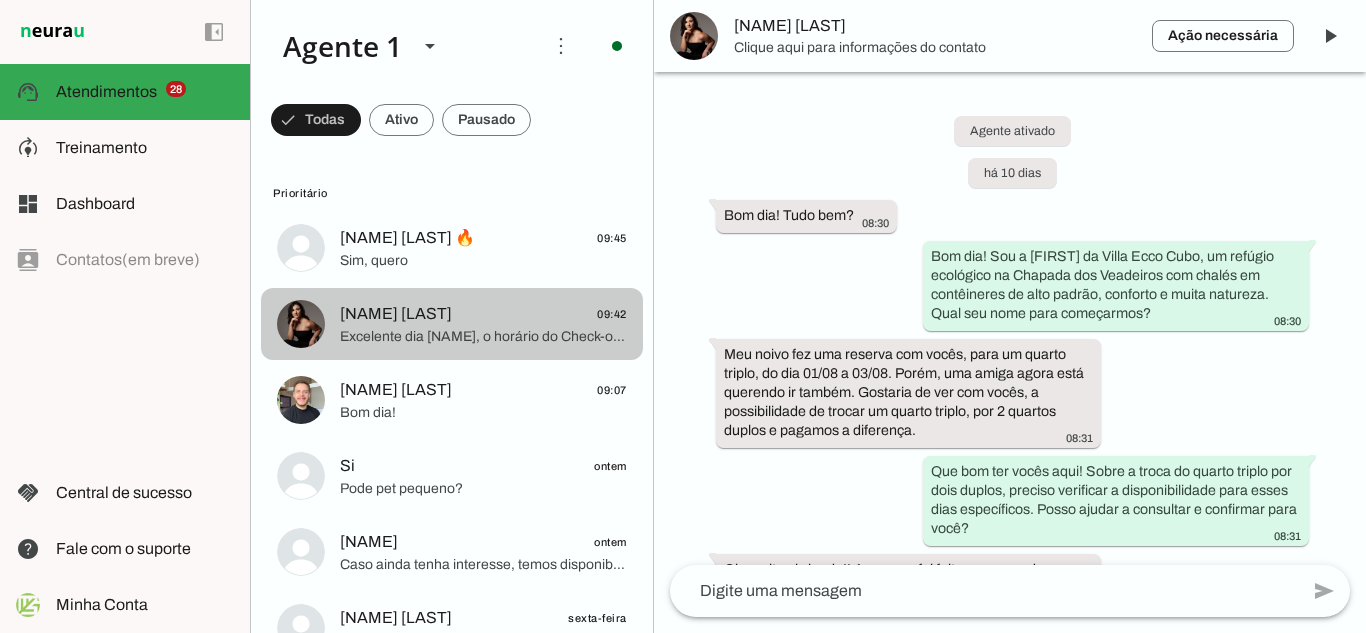 scroll, scrollTop: 2454, scrollLeft: 0, axis: vertical 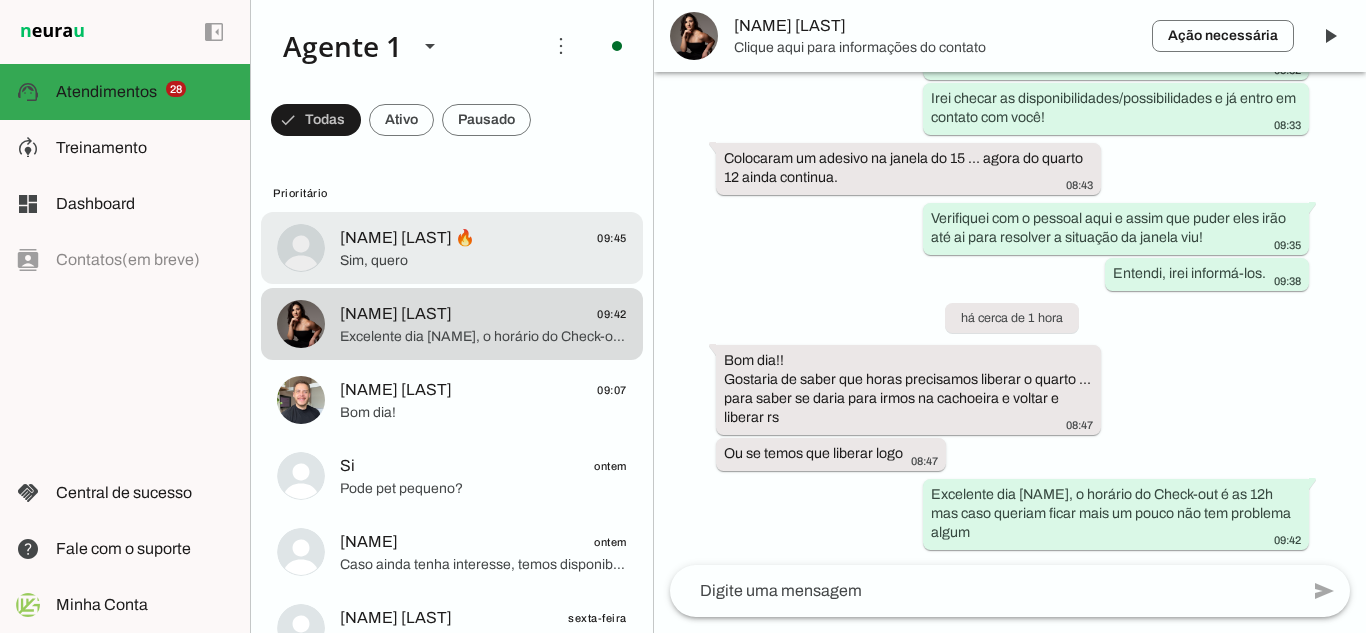 click on "Sim, quero" 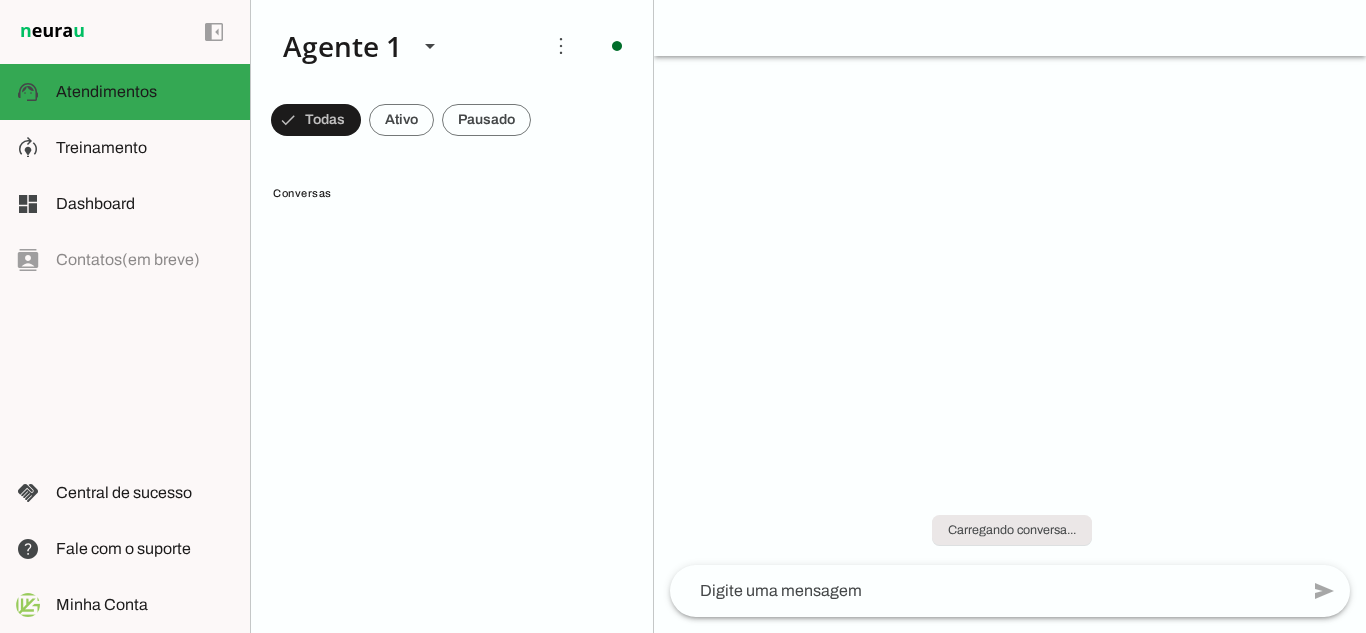 scroll, scrollTop: 0, scrollLeft: 0, axis: both 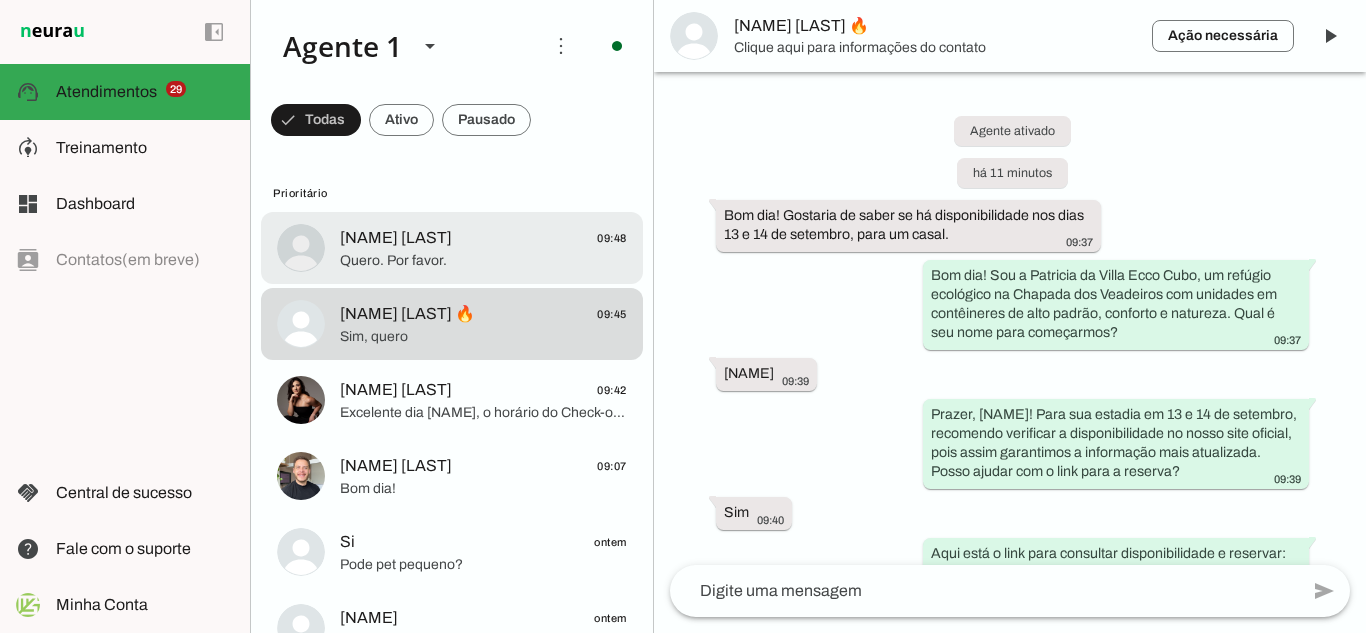 click on "Quero. Por favor." 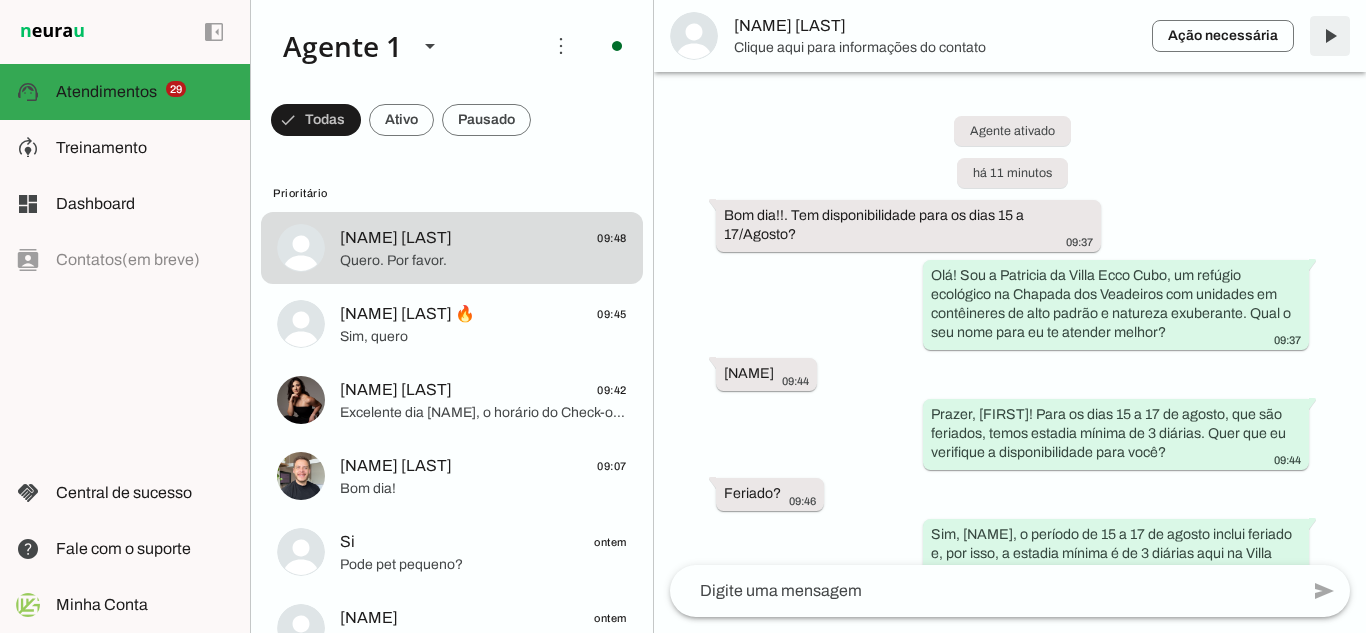 scroll, scrollTop: 489, scrollLeft: 0, axis: vertical 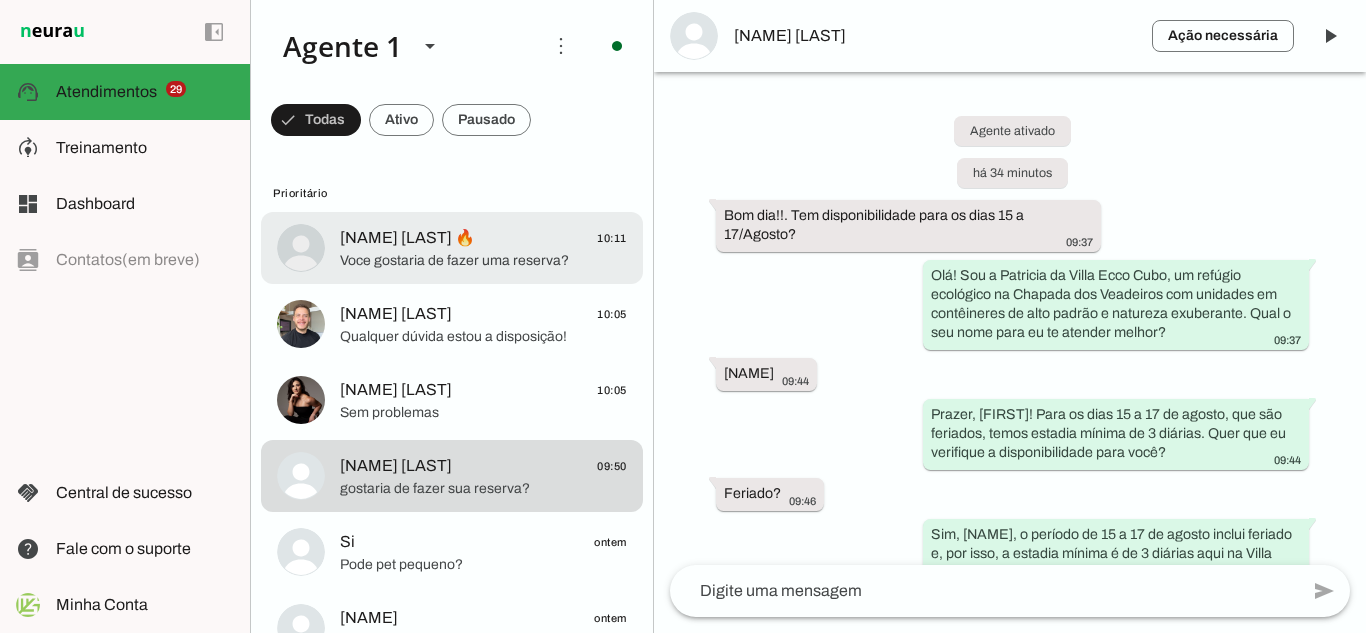 click on "Voce gostaria de fazer uma reserva?" 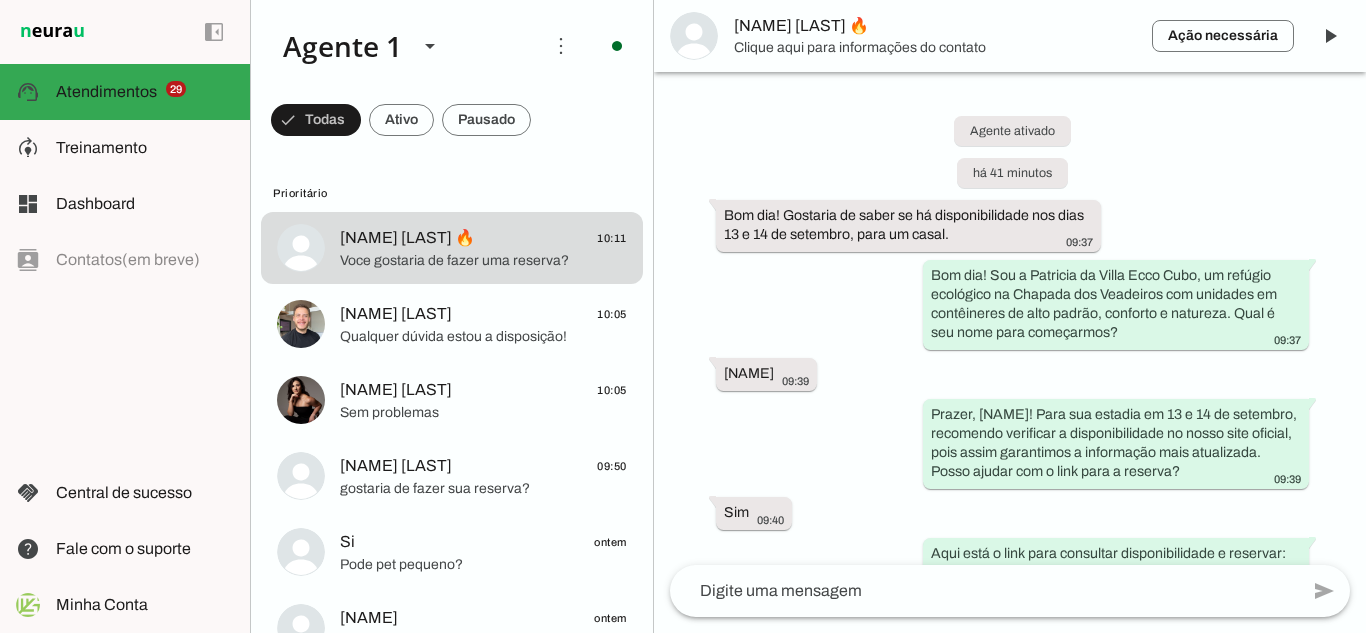 scroll, scrollTop: 860, scrollLeft: 0, axis: vertical 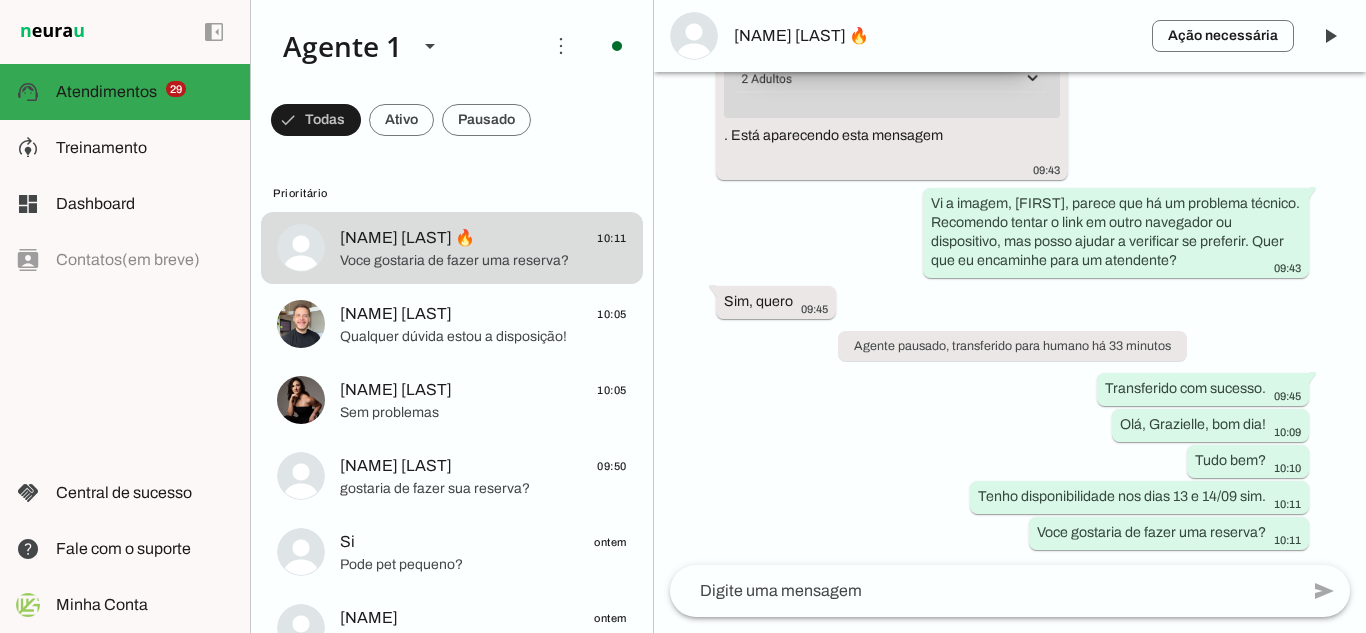 click on "Agente ativado
há 41 minutos
Bom dia! Gostaria de saber se há disponibilidade nos dias 13 e 14 de setembro, para um casal. 09:37
Bom dia! Sou a Patricia da Villa Ecco Cubo, um refúgio ecológico na Chapada dos Veadeiros com unidades em contêineres de alto padrão, conforto e natureza. Qual é seu nome para começarmos? 09:37
[NAME] 09:39
Prazer, [NAME]! Para sua estadia em 13 e 14 de setembro, recomendo verificar a disponibilidade no nosso site oficial, pois assim garantimos a informação mais atualizada. Posso ajudar com o link para a reserva? 09:39
Sim 09:40
Aqui está o link para consultar disponibilidade e reservar: https://hbook.hsystem.com.br/Booking?companyId=6807fd50234aad1992fc6052. Deseja que eu auxilie na escolha da unidade ideal para você? 09:40
. Está aparecendo esta mensagem 09:43
09:43 09:45" at bounding box center (1010, 318) 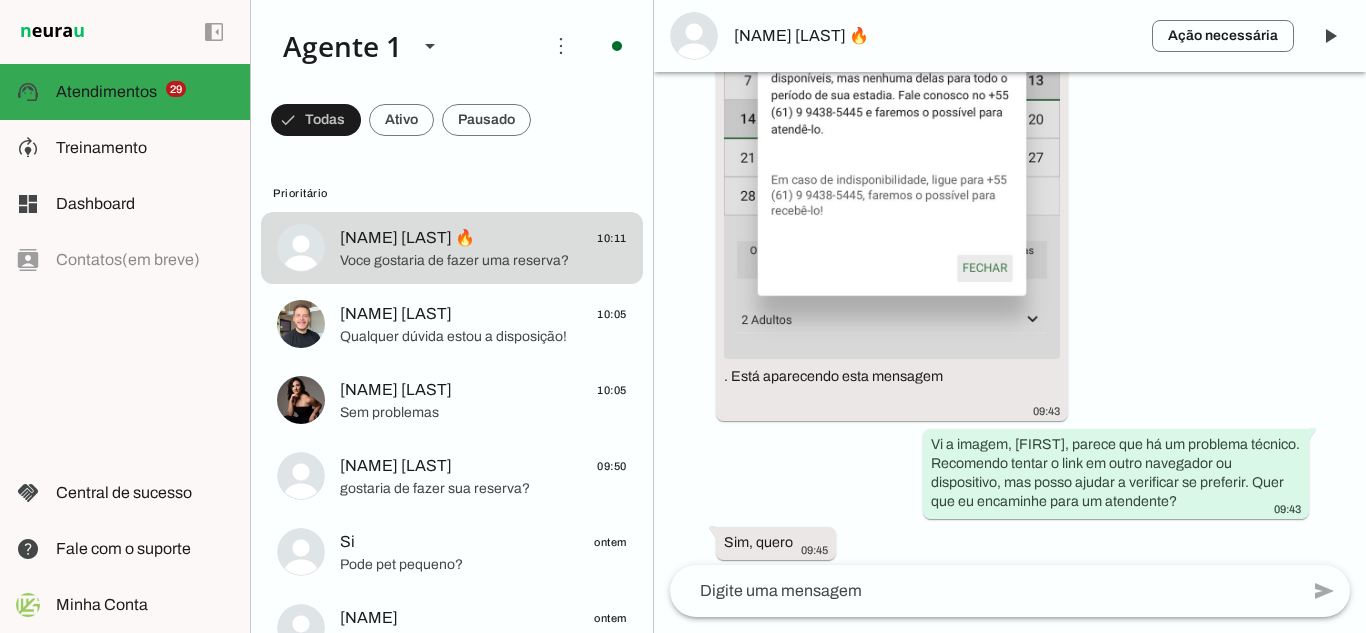 scroll, scrollTop: 860, scrollLeft: 0, axis: vertical 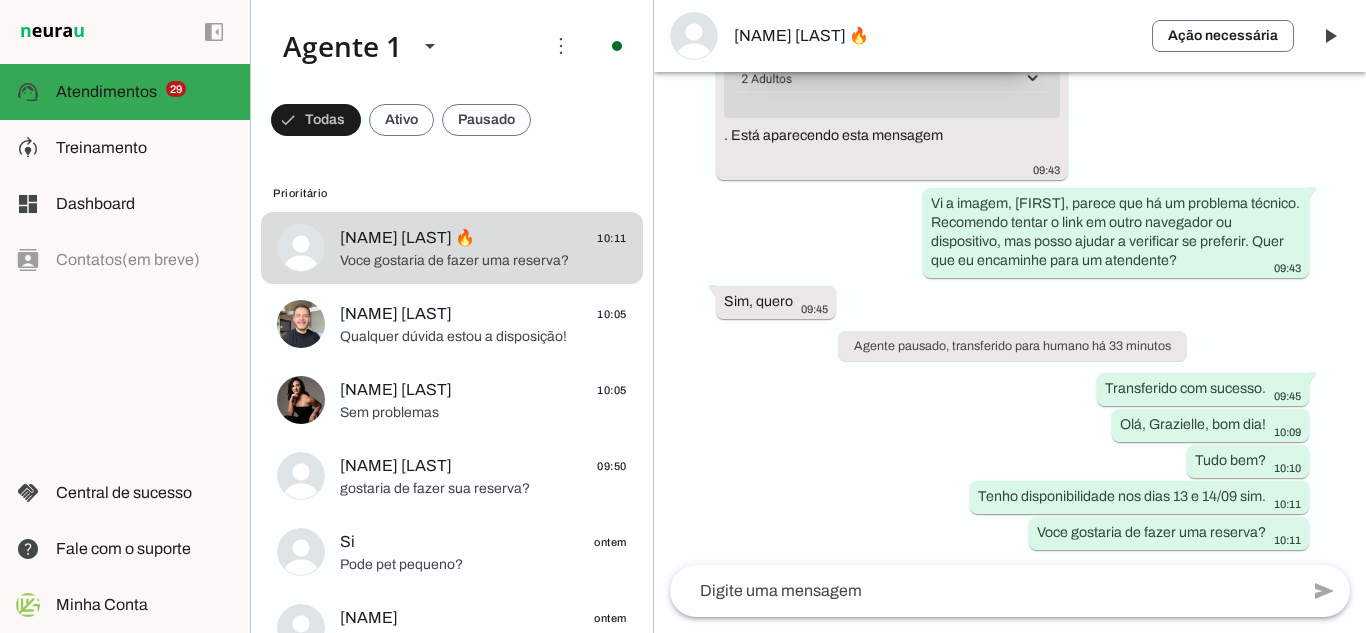 type 